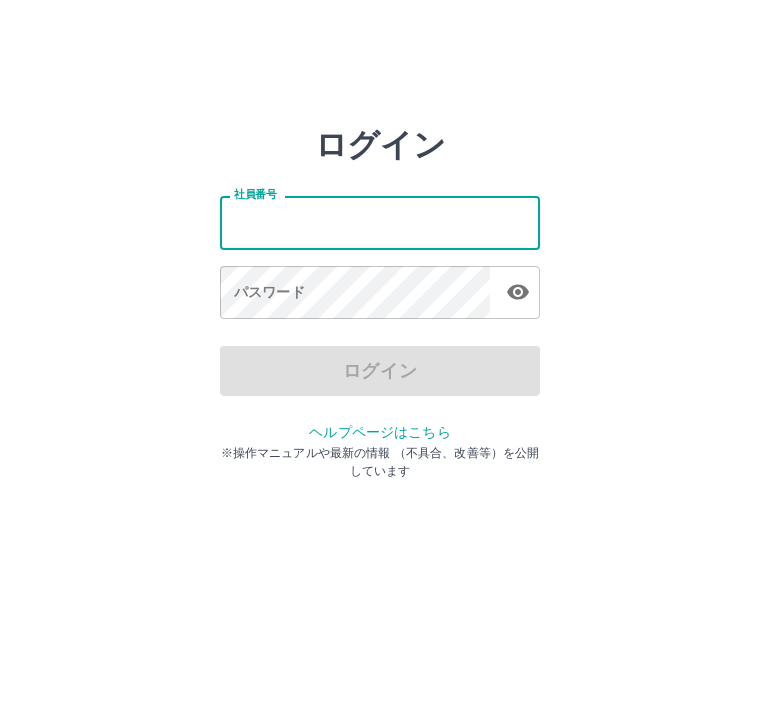 scroll, scrollTop: 0, scrollLeft: 0, axis: both 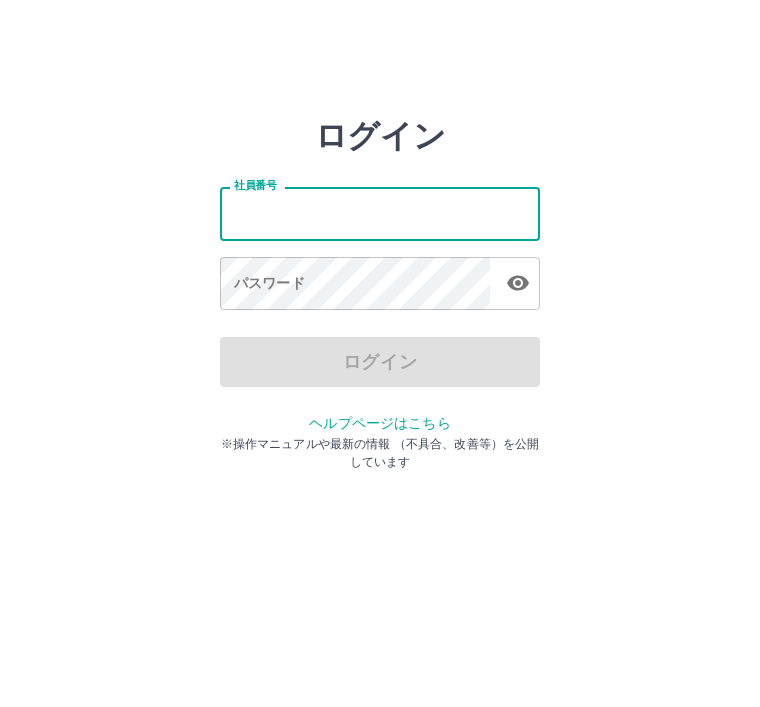 click on "パスワード パスワード" at bounding box center [380, 294] 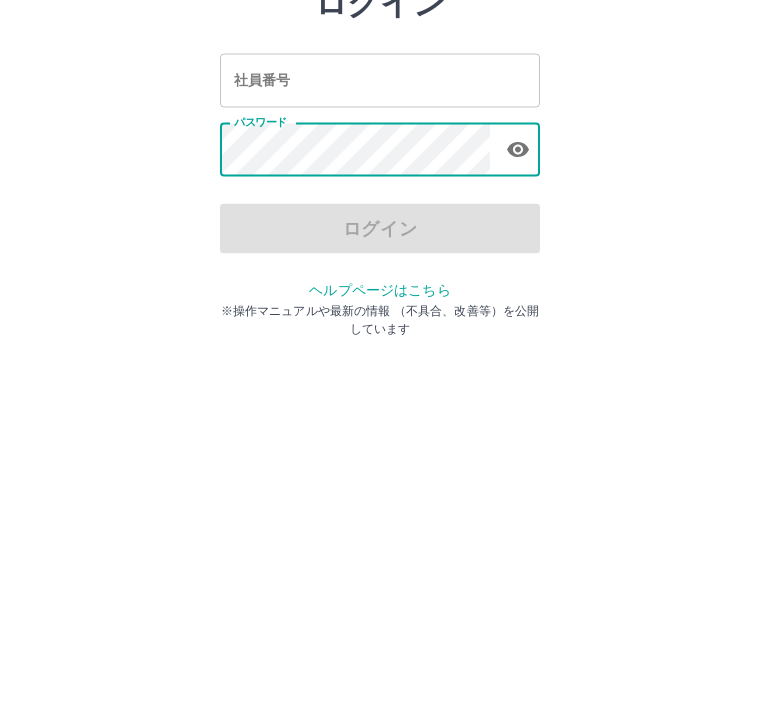 click on "ログイン 社員番号 社員番号 パスワード パスワード ログイン ヘルプページはこちら ※操作マニュアルや最新の情報 （不具合、改善等）を公開しています" at bounding box center (380, 286) 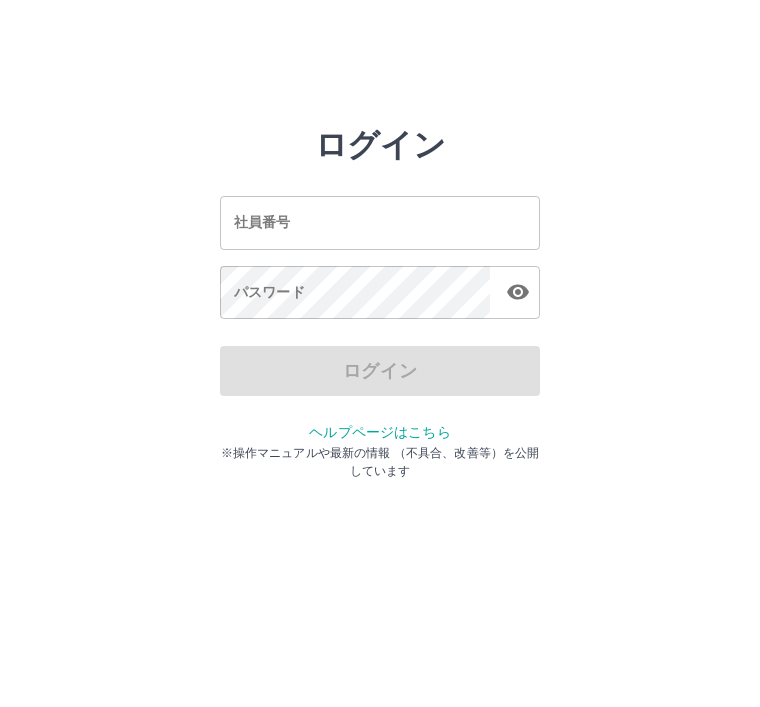 click on "社員番号" at bounding box center [380, 222] 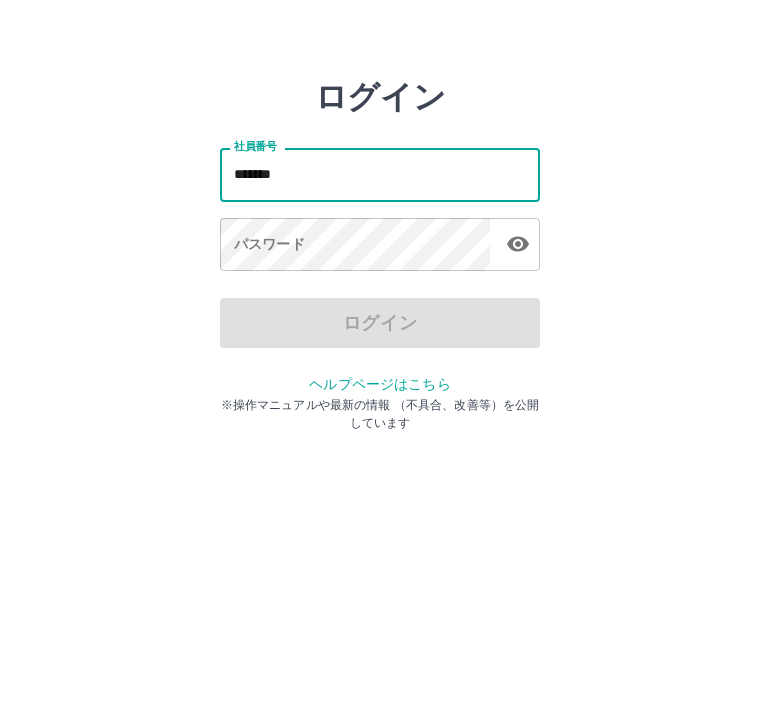 type on "*******" 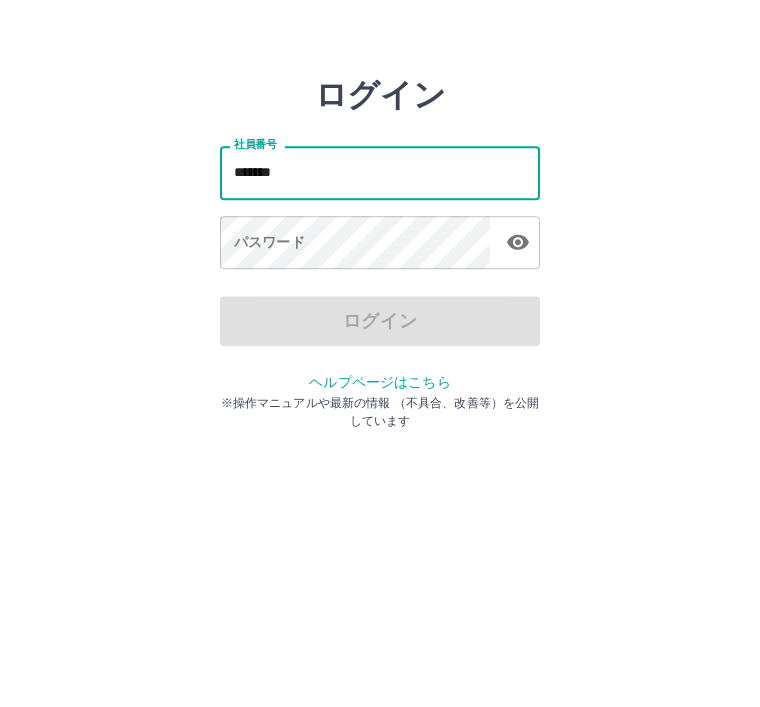 click on "ログイン" at bounding box center (380, 371) 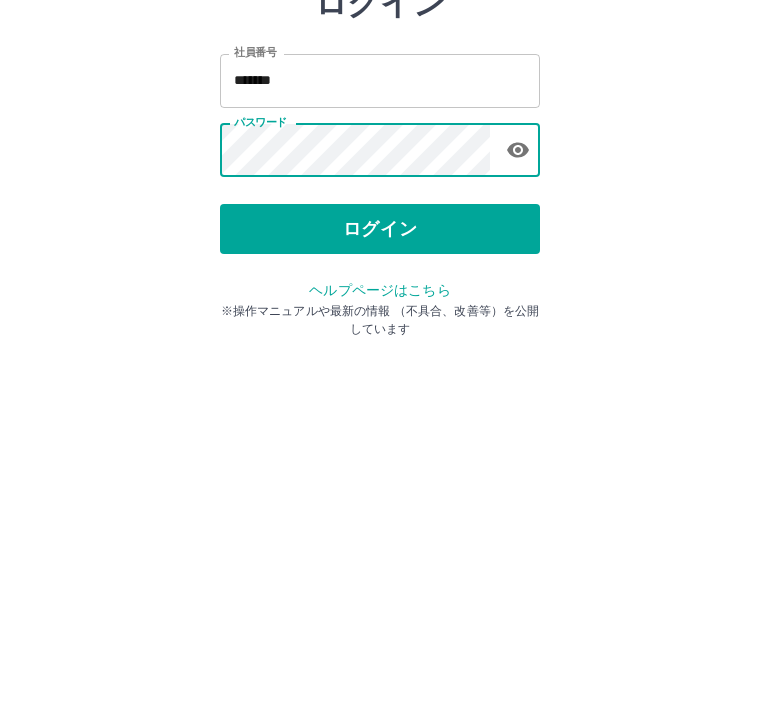 click on "ログイン" at bounding box center (380, 371) 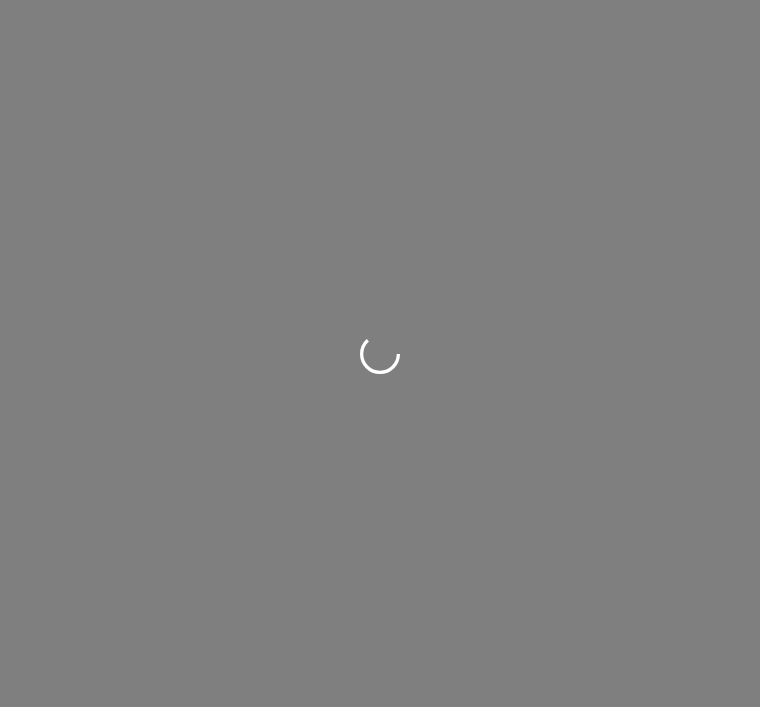 scroll, scrollTop: 0, scrollLeft: 0, axis: both 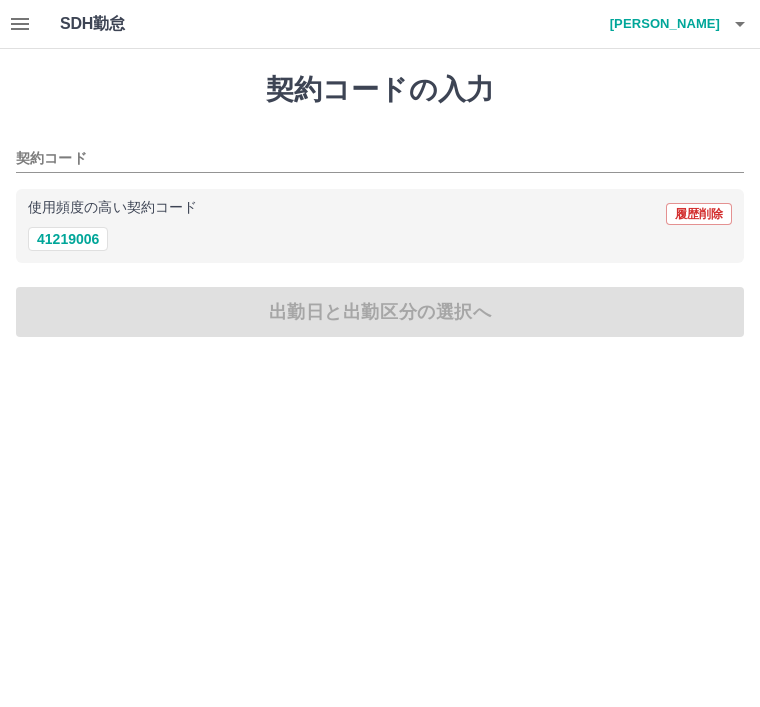 click on "41219006" at bounding box center [68, 239] 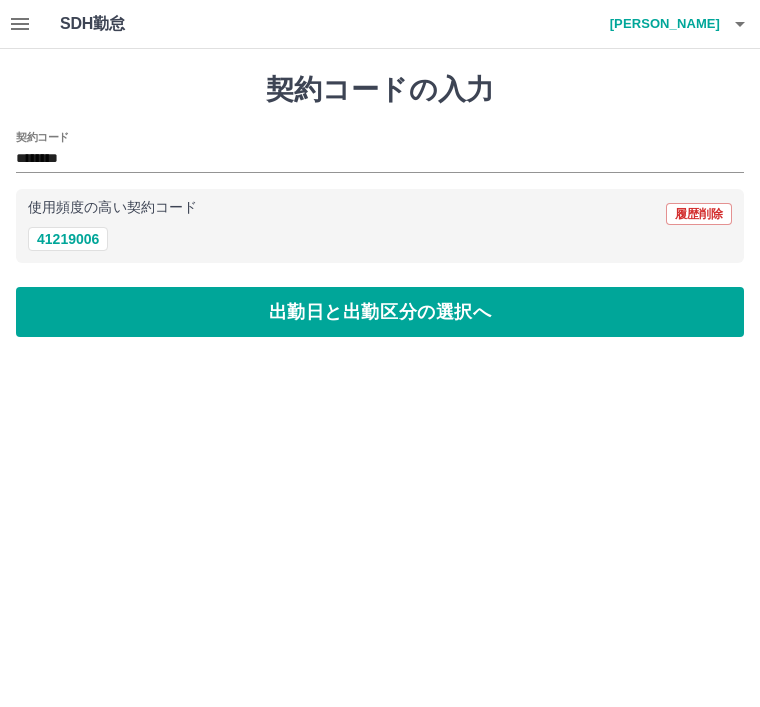 click on "出勤日と出勤区分の選択へ" at bounding box center (380, 312) 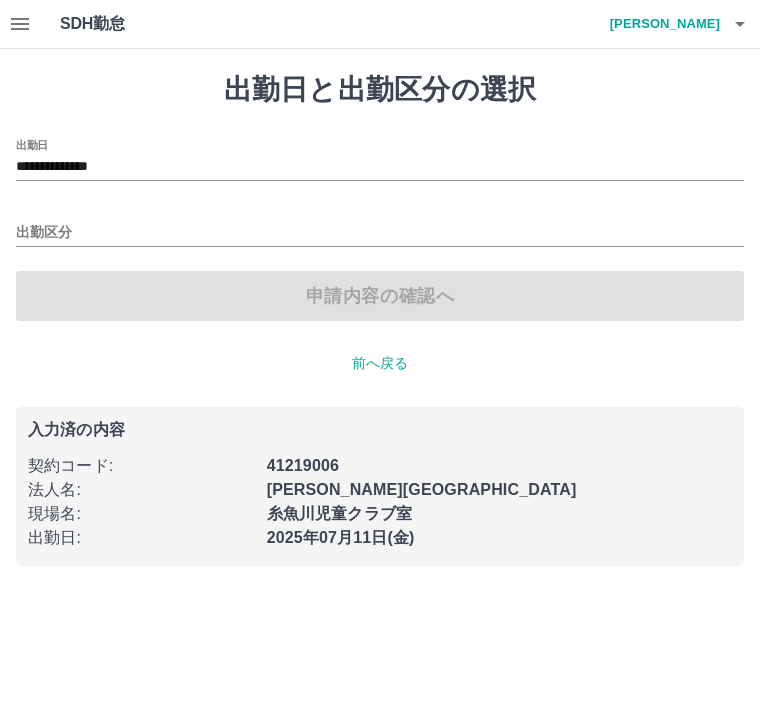 click on "出勤区分" at bounding box center (380, 233) 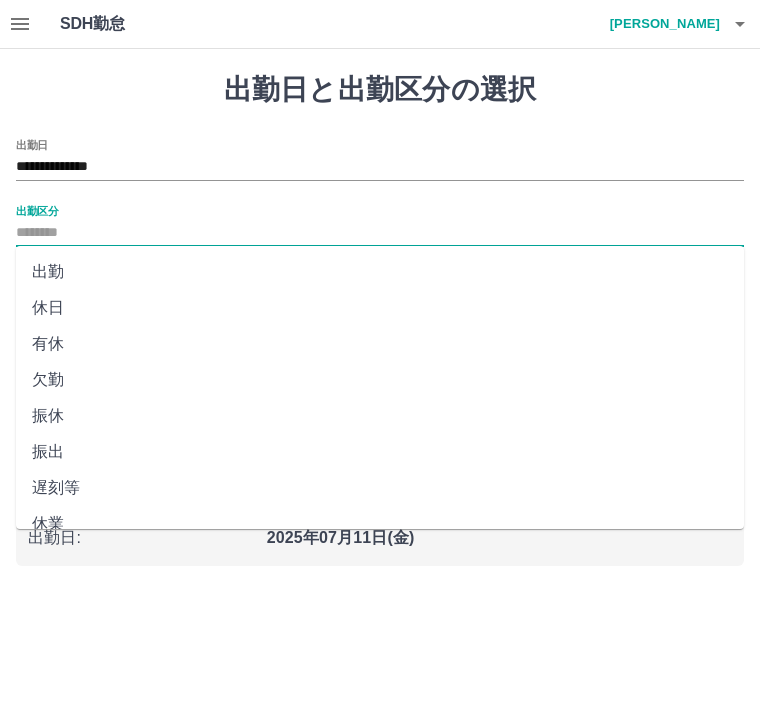 scroll, scrollTop: 0, scrollLeft: 0, axis: both 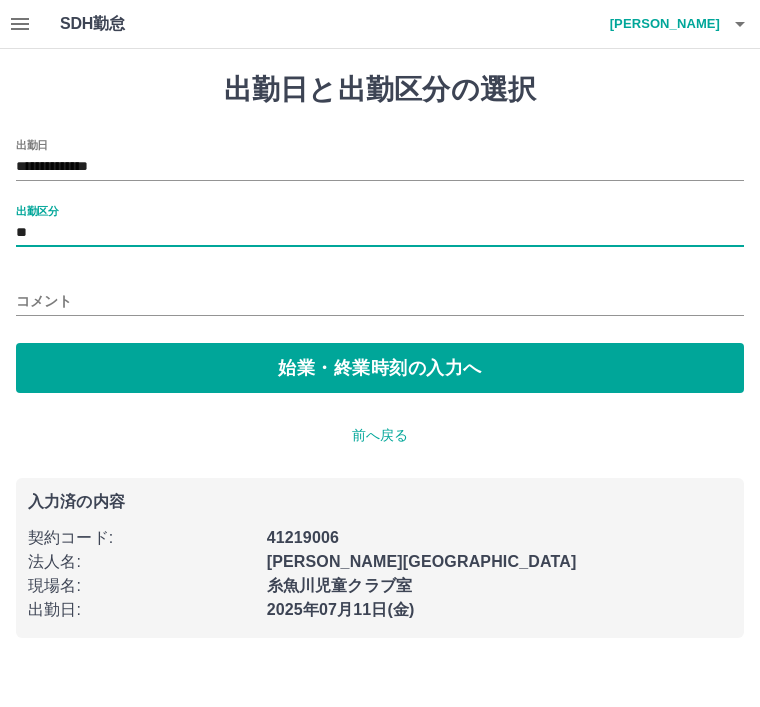 click on "**********" at bounding box center [380, 266] 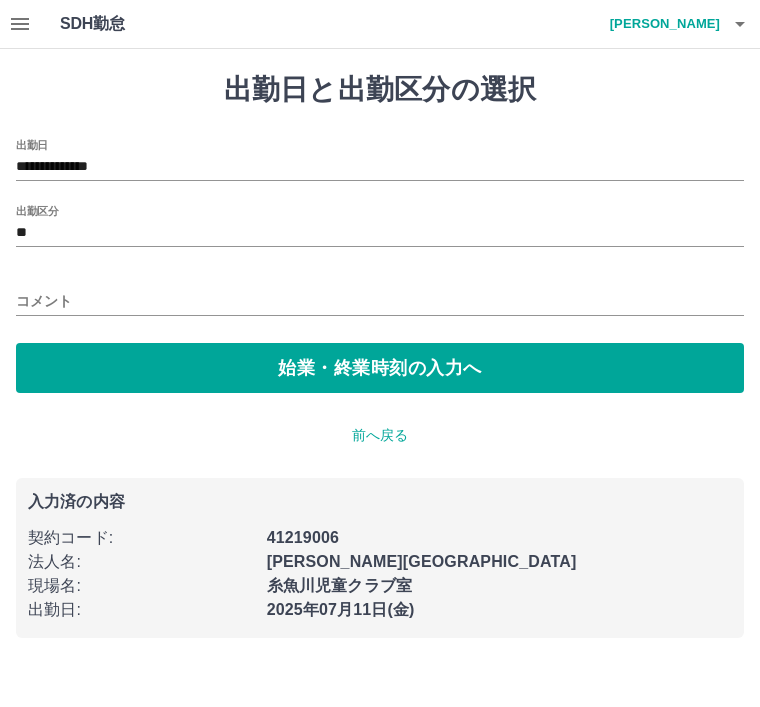 click on "**" at bounding box center (380, 233) 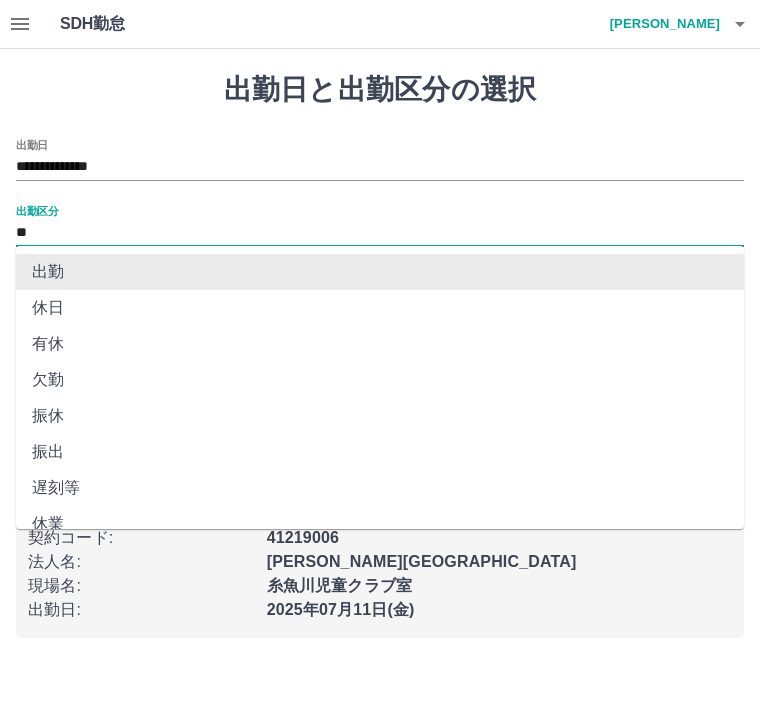 click on "**" at bounding box center [380, 233] 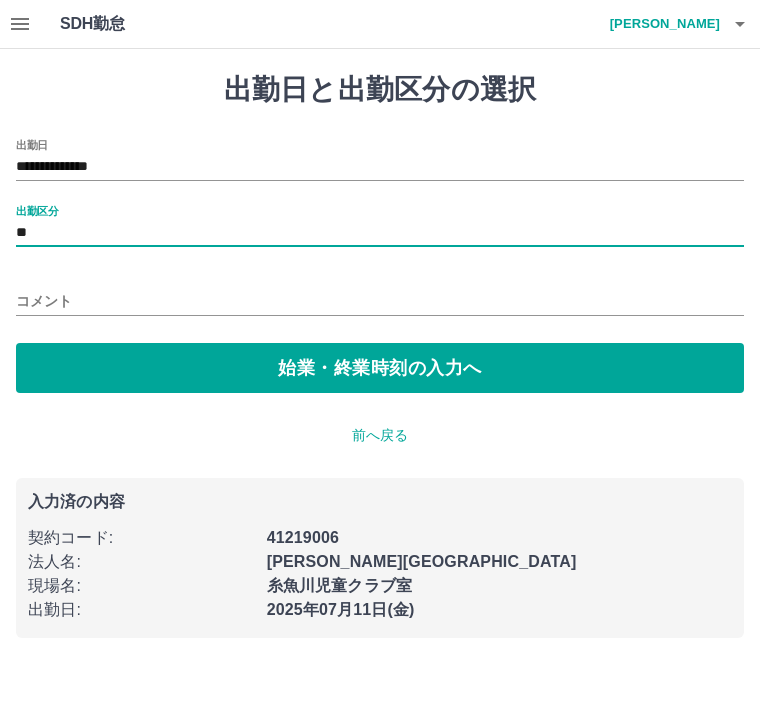 click on "**" at bounding box center [380, 233] 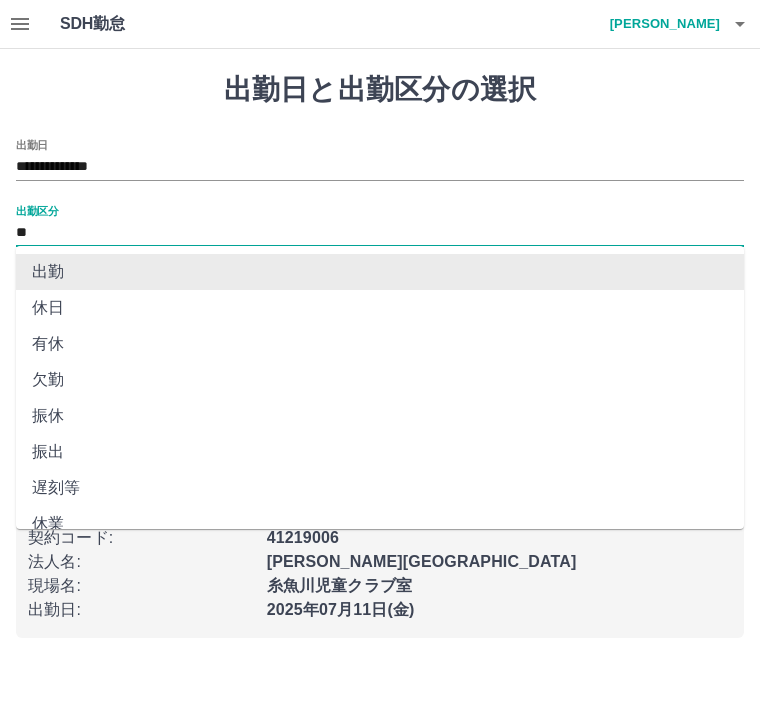 click on "**" at bounding box center [380, 233] 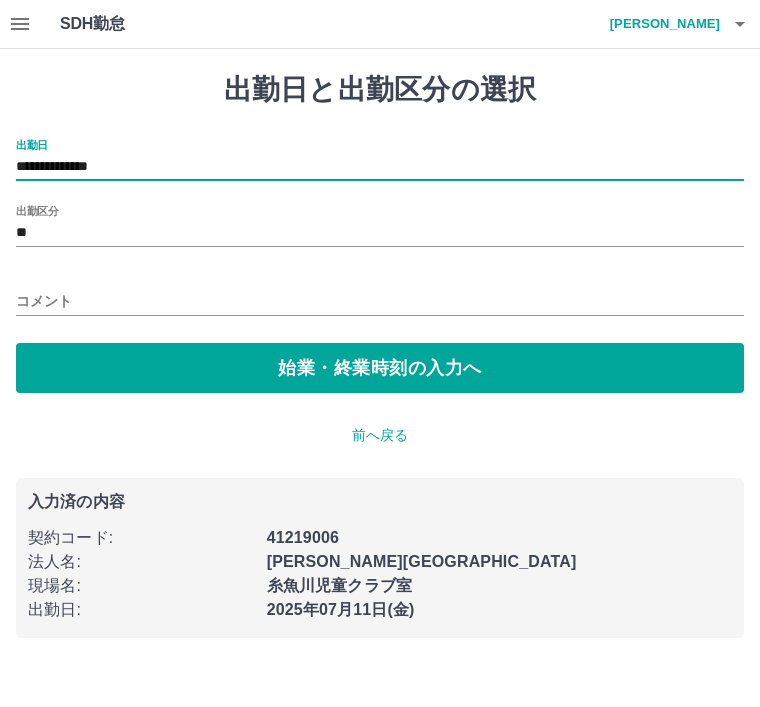 click on "始業・終業時刻の入力へ" at bounding box center (380, 368) 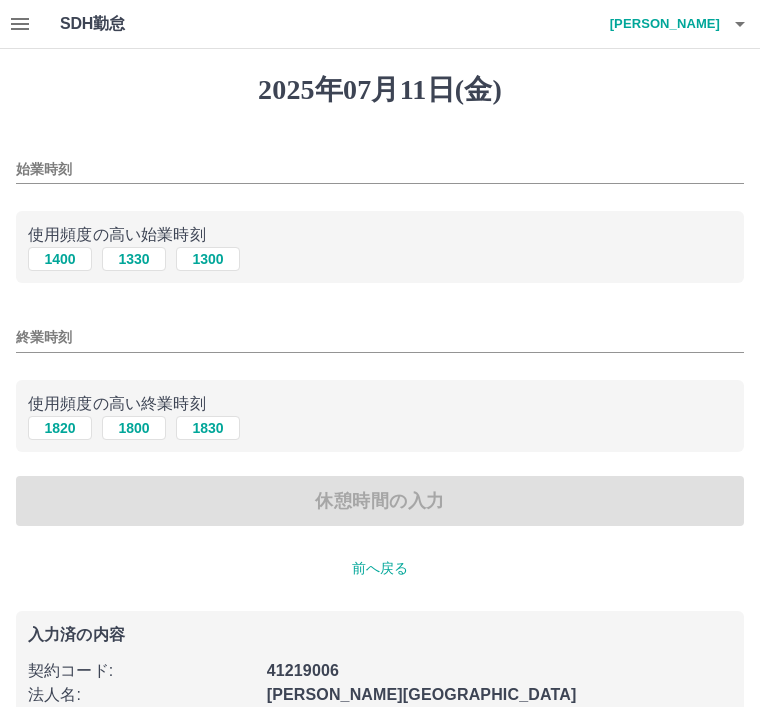 click on "1400" at bounding box center (60, 259) 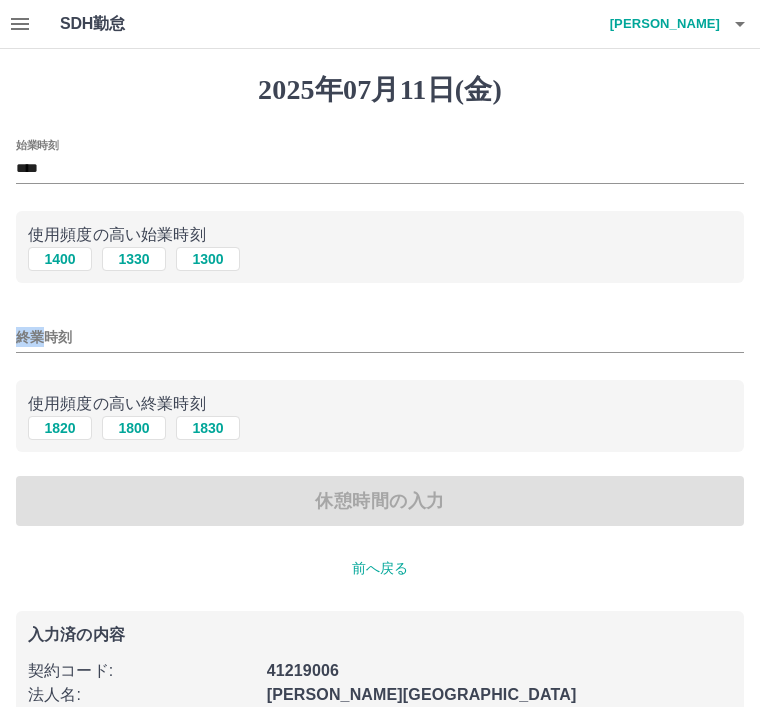 click on "1800" at bounding box center (134, 428) 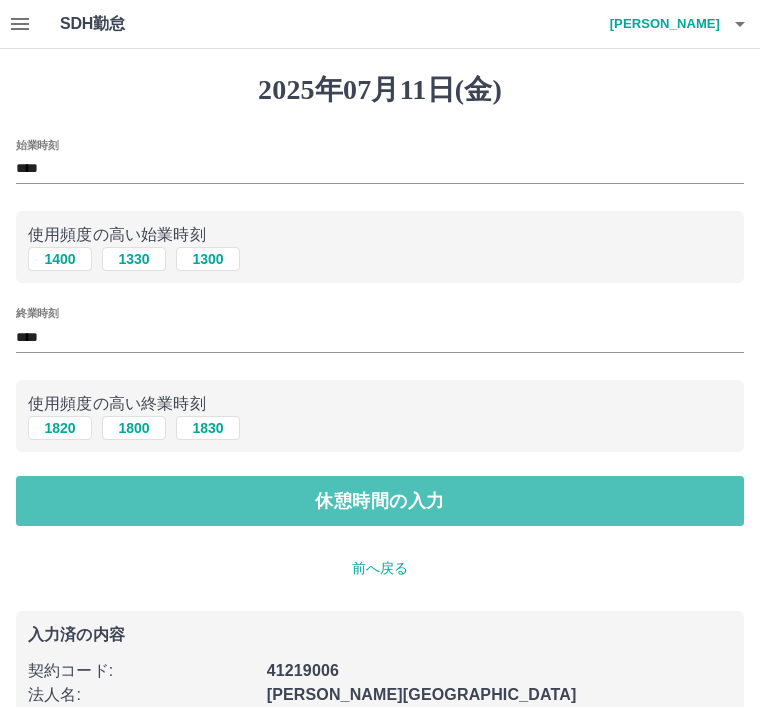 click on "休憩時間の入力" at bounding box center [380, 501] 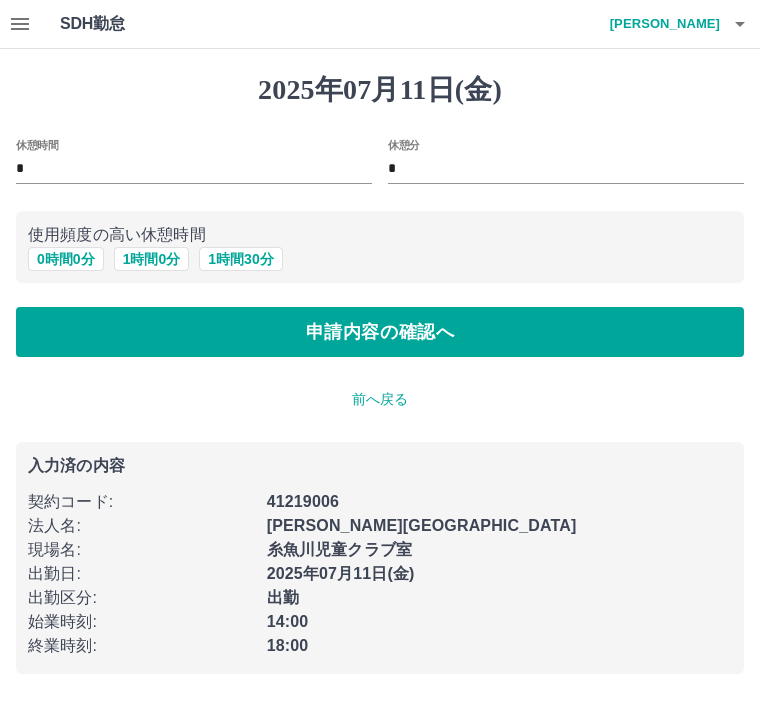 click on "申請内容の確認へ" at bounding box center [380, 332] 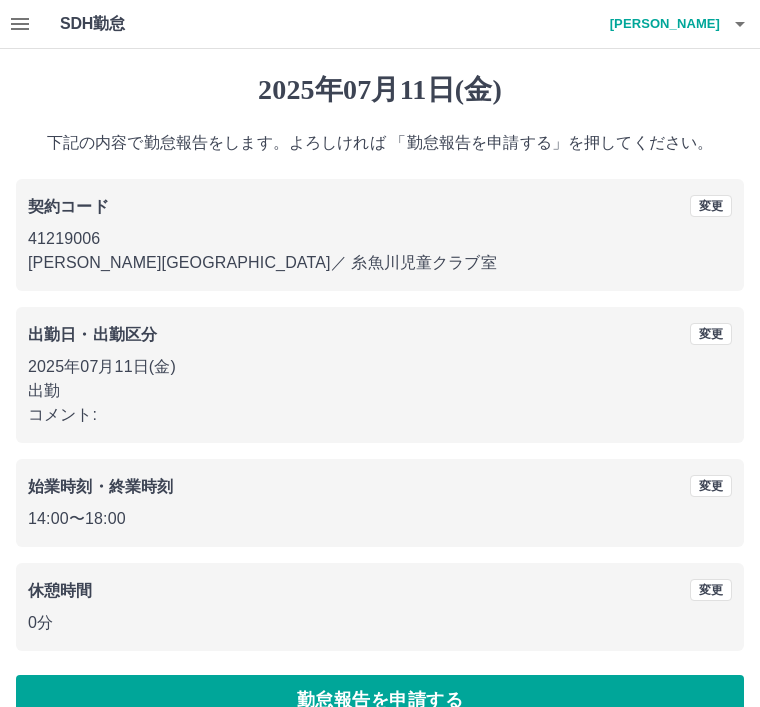 click on "勤怠報告を申請する" at bounding box center [380, 700] 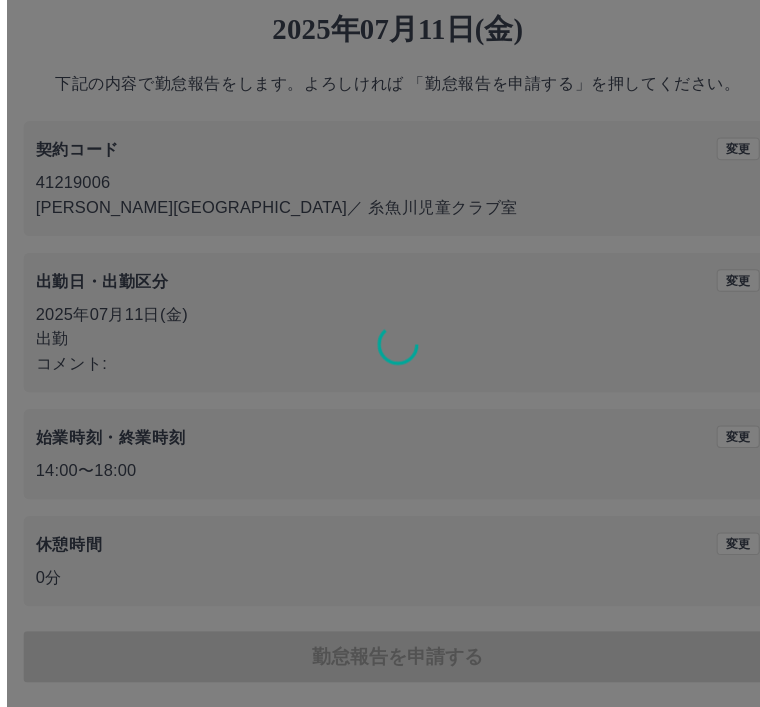scroll, scrollTop: 41, scrollLeft: 0, axis: vertical 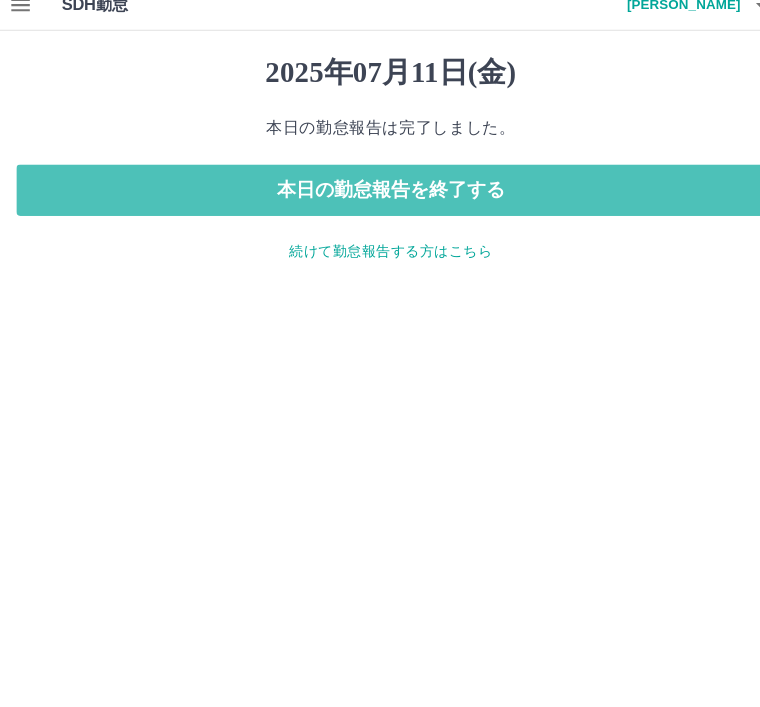 click on "本日の勤怠報告を終了する" at bounding box center (380, 204) 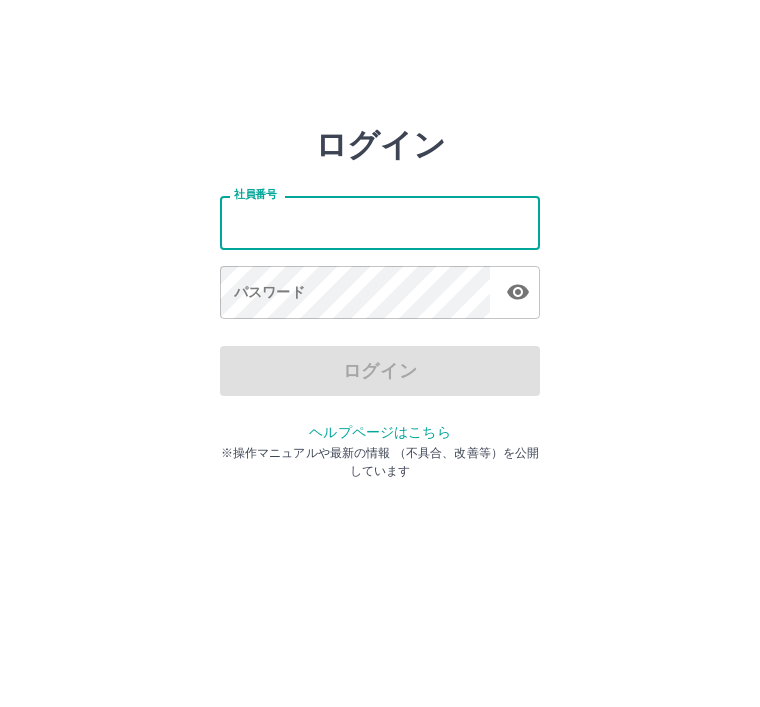 scroll, scrollTop: 0, scrollLeft: 0, axis: both 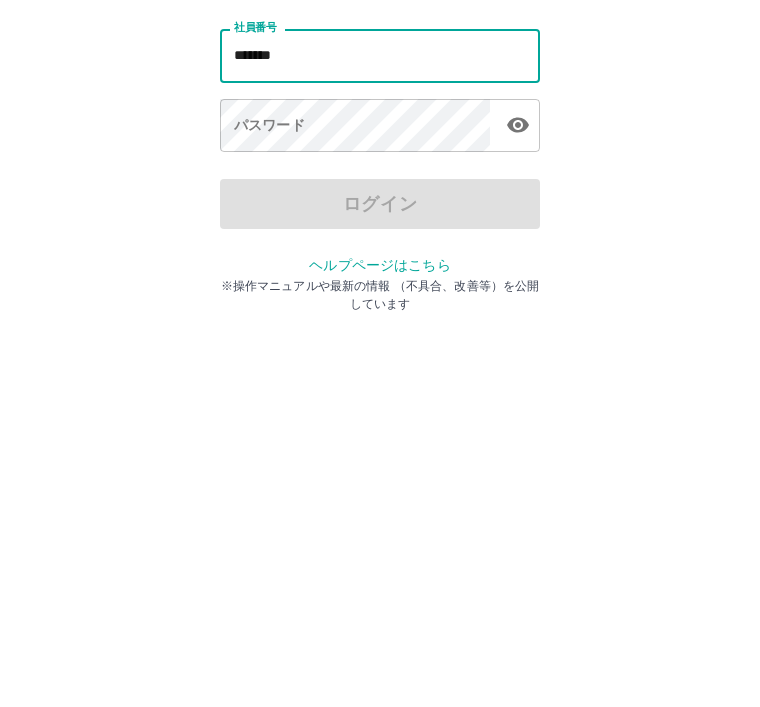 type on "*******" 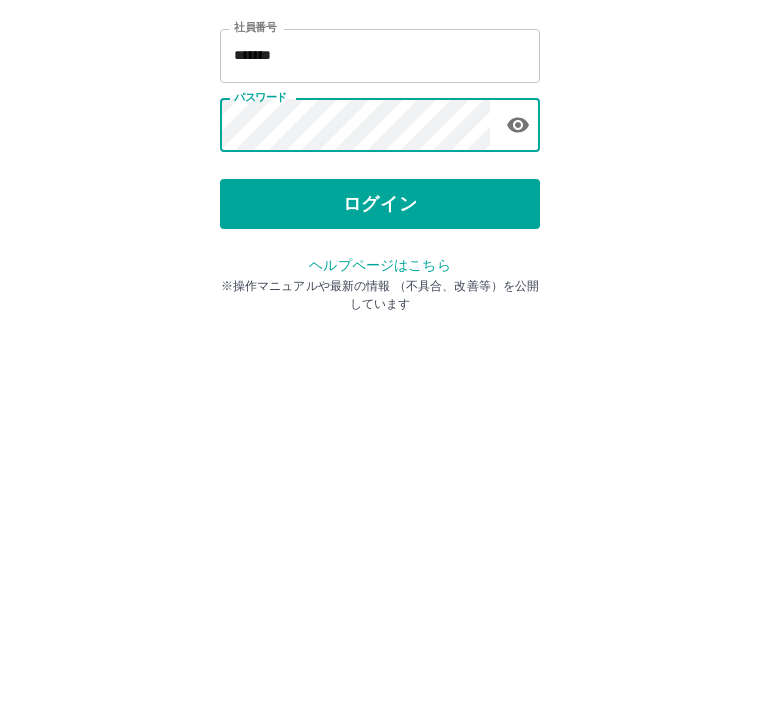 click on "ログイン" at bounding box center [380, 371] 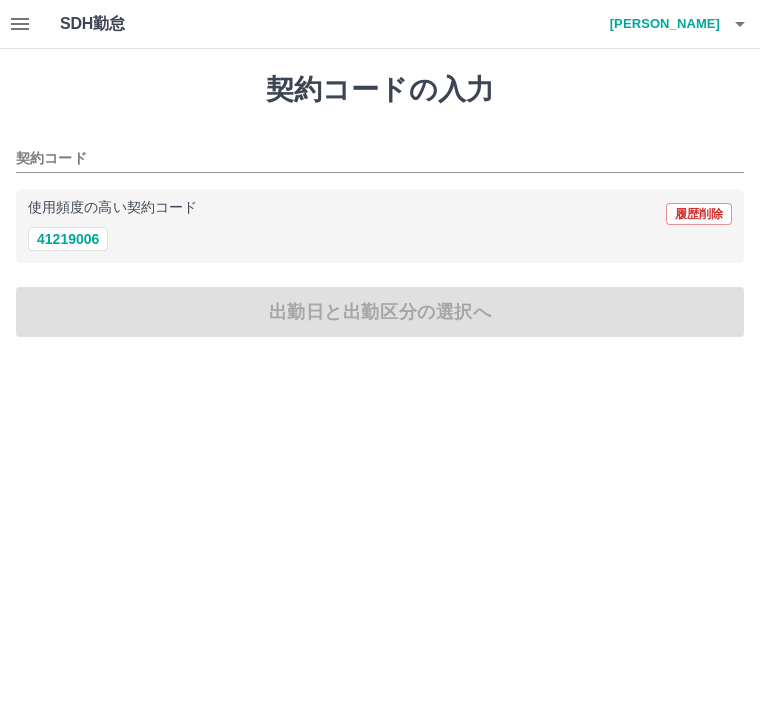 scroll, scrollTop: 0, scrollLeft: 0, axis: both 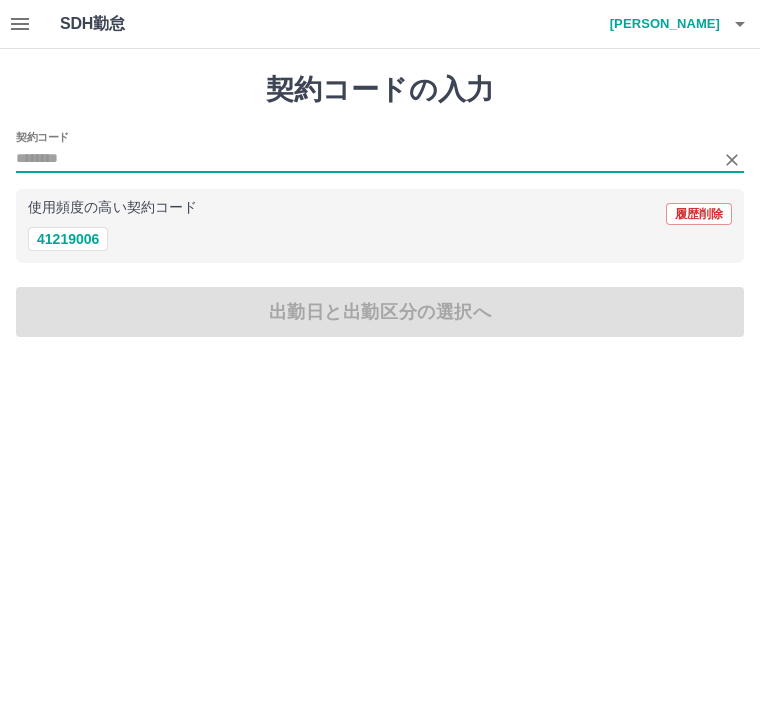 click on "41219006" at bounding box center (68, 239) 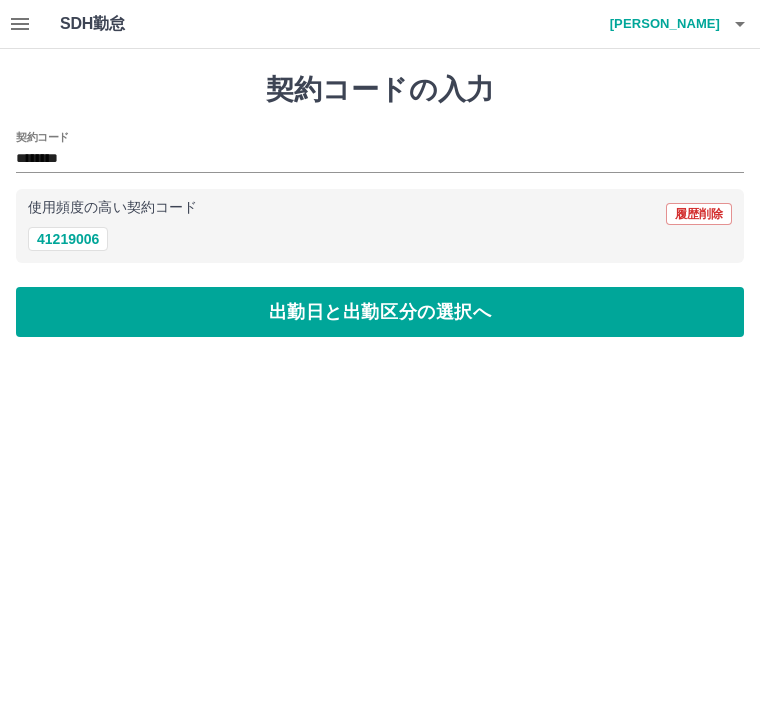 click on "出勤日と出勤区分の選択へ" at bounding box center (380, 312) 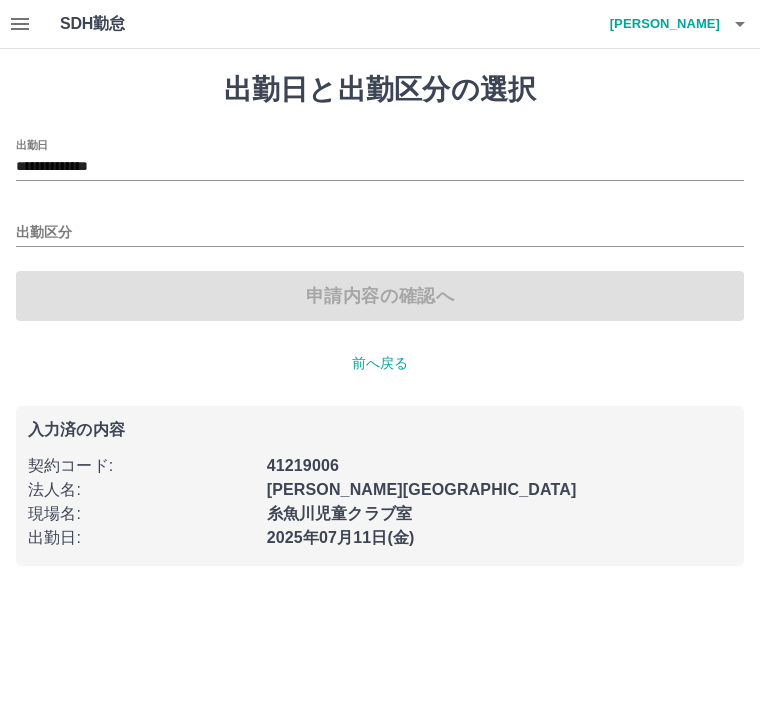 click on "出勤区分" at bounding box center [380, 233] 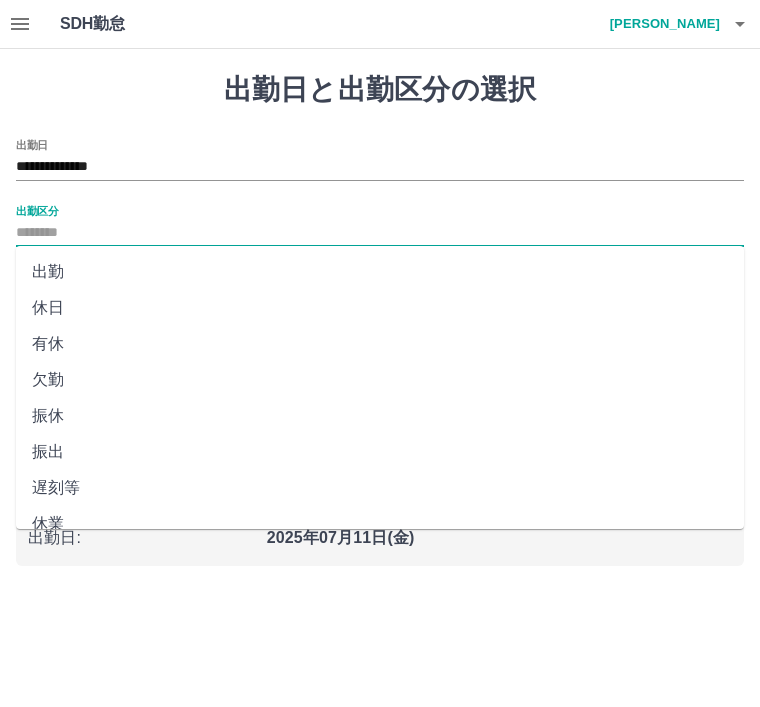 click on "出勤" at bounding box center [380, 272] 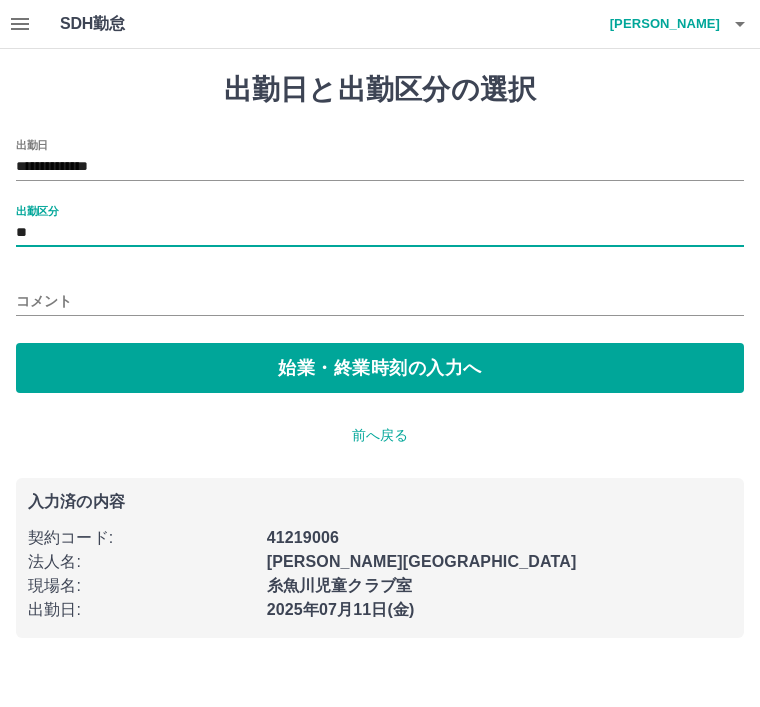 click on "始業・終業時刻の入力へ" at bounding box center [380, 368] 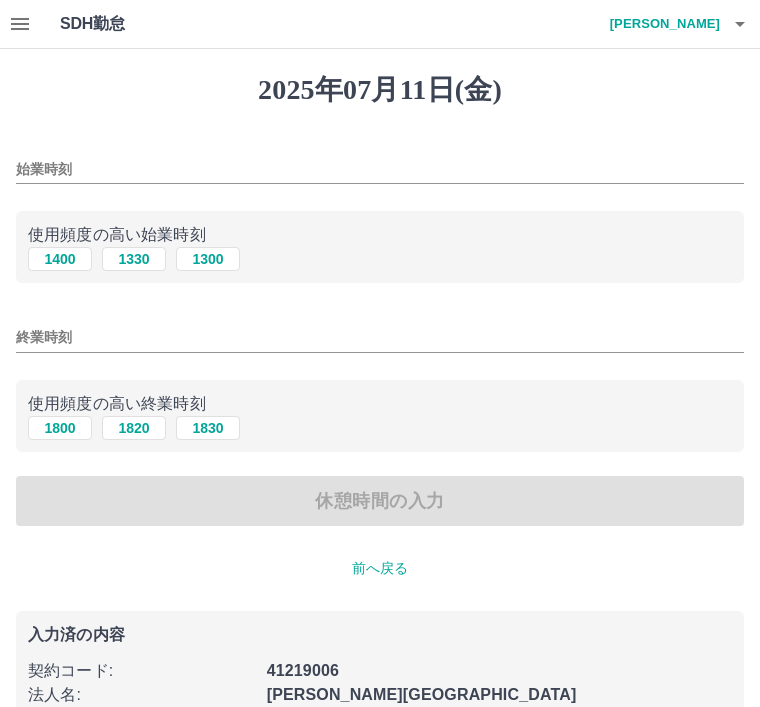click on "1400" at bounding box center (60, 259) 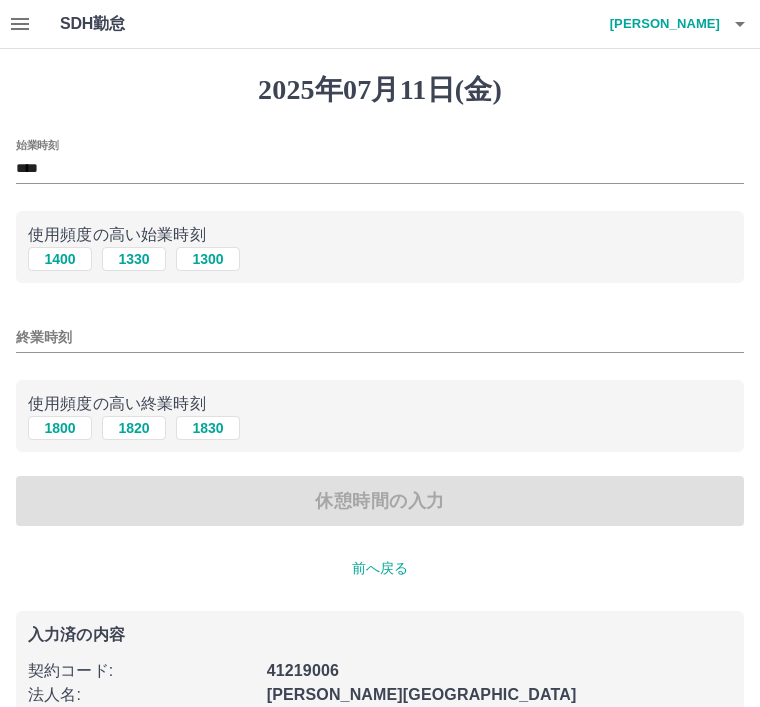 click on "終業時刻" at bounding box center (380, 337) 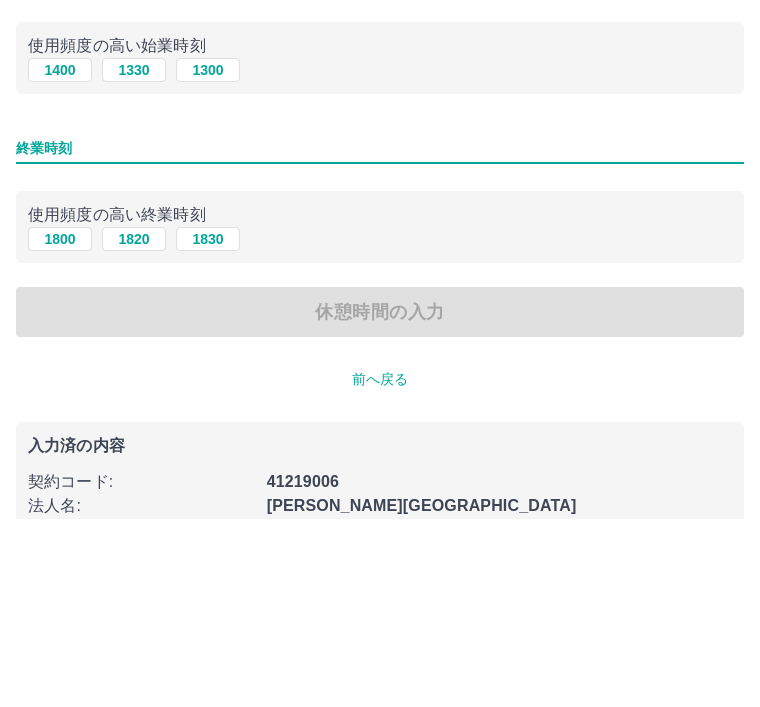 click on "1800" at bounding box center (60, 428) 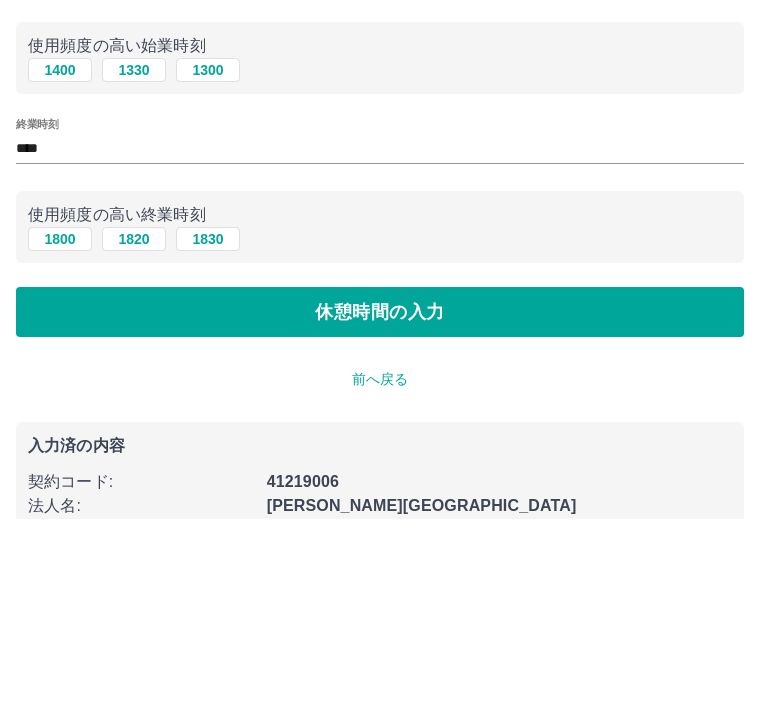 scroll, scrollTop: 114, scrollLeft: 0, axis: vertical 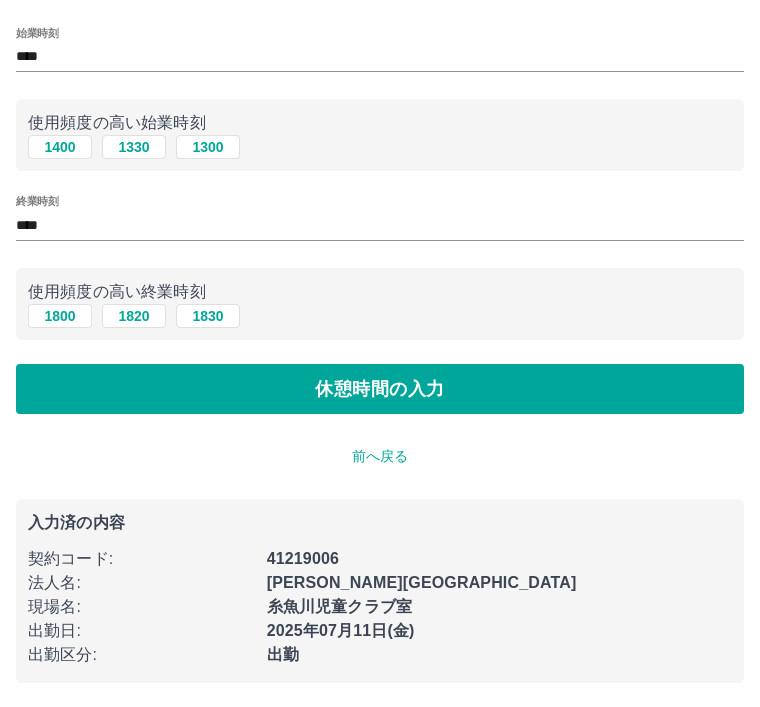 click on "休憩時間の入力" at bounding box center (380, 389) 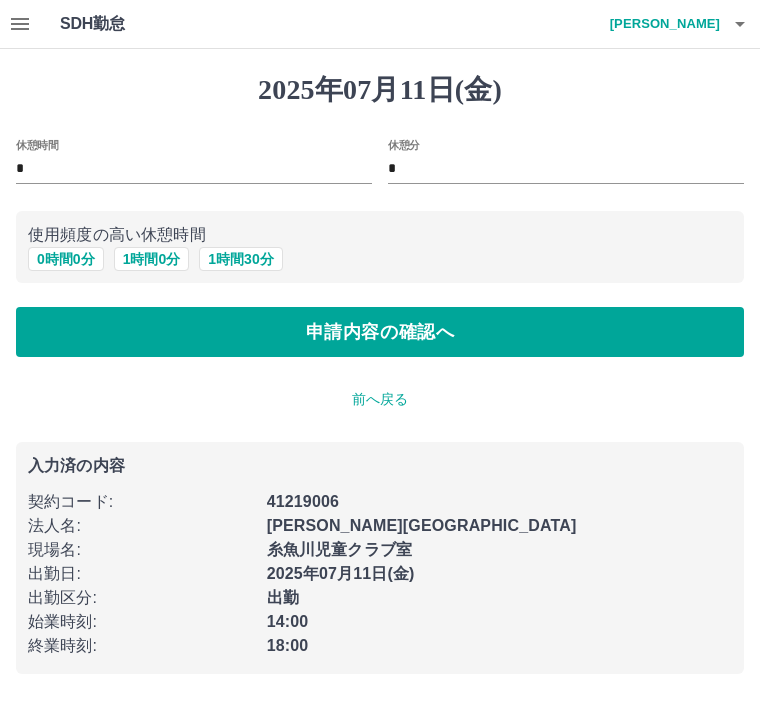 scroll, scrollTop: 0, scrollLeft: 0, axis: both 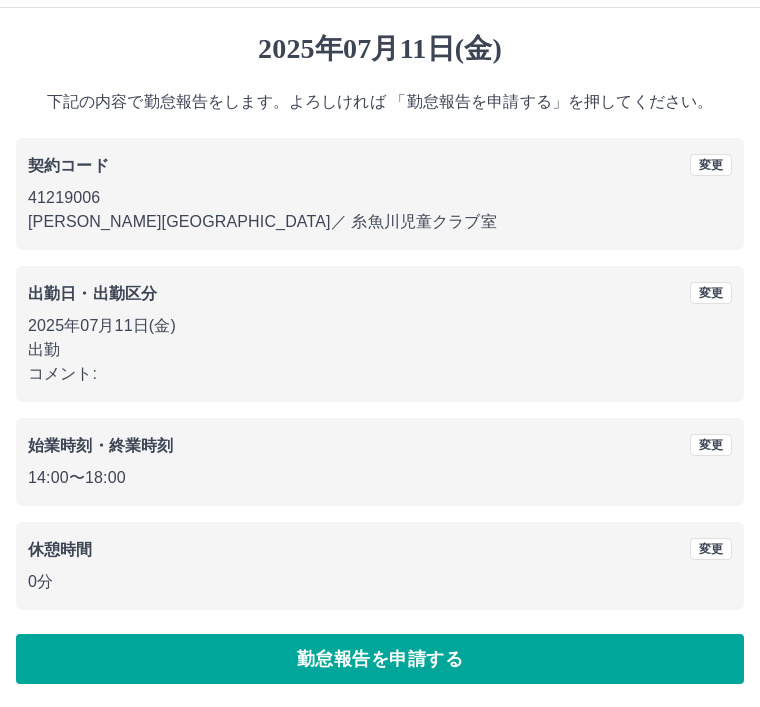 click on "勤怠報告を申請する" at bounding box center [380, 659] 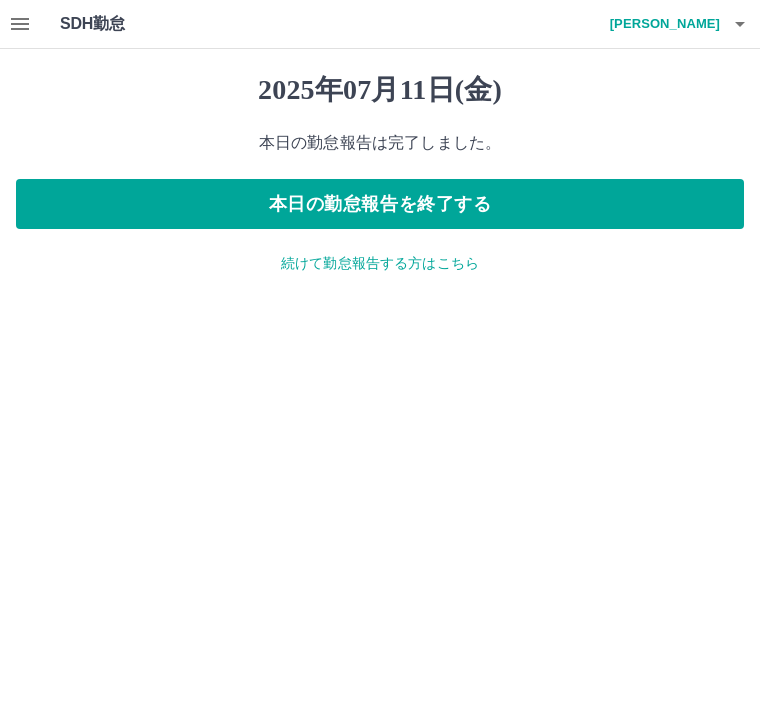 scroll, scrollTop: 0, scrollLeft: 0, axis: both 